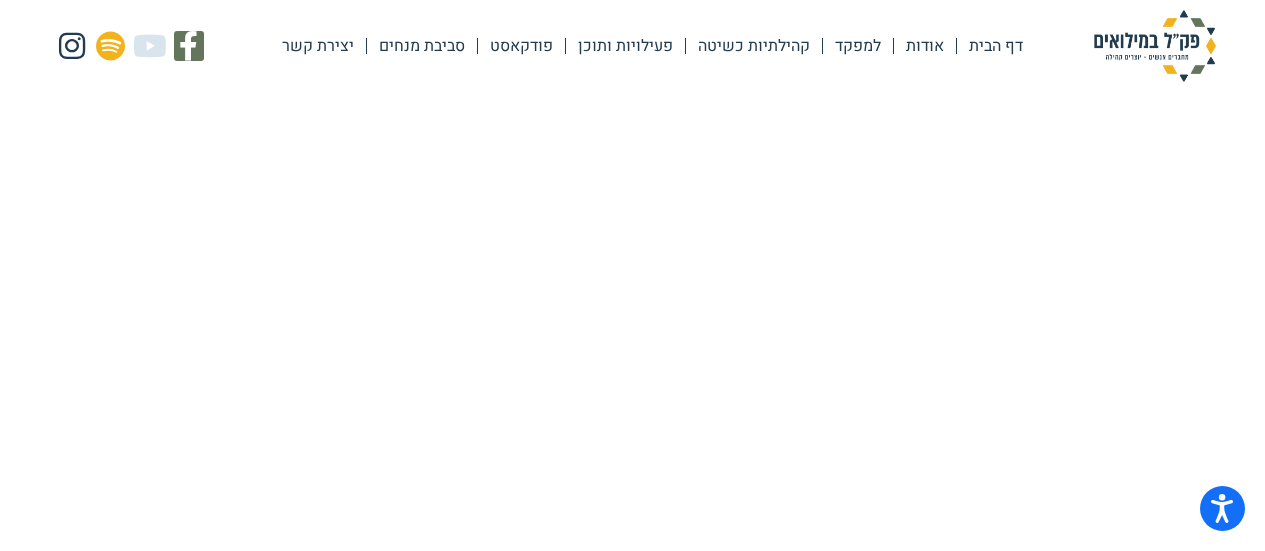 scroll, scrollTop: 0, scrollLeft: 0, axis: both 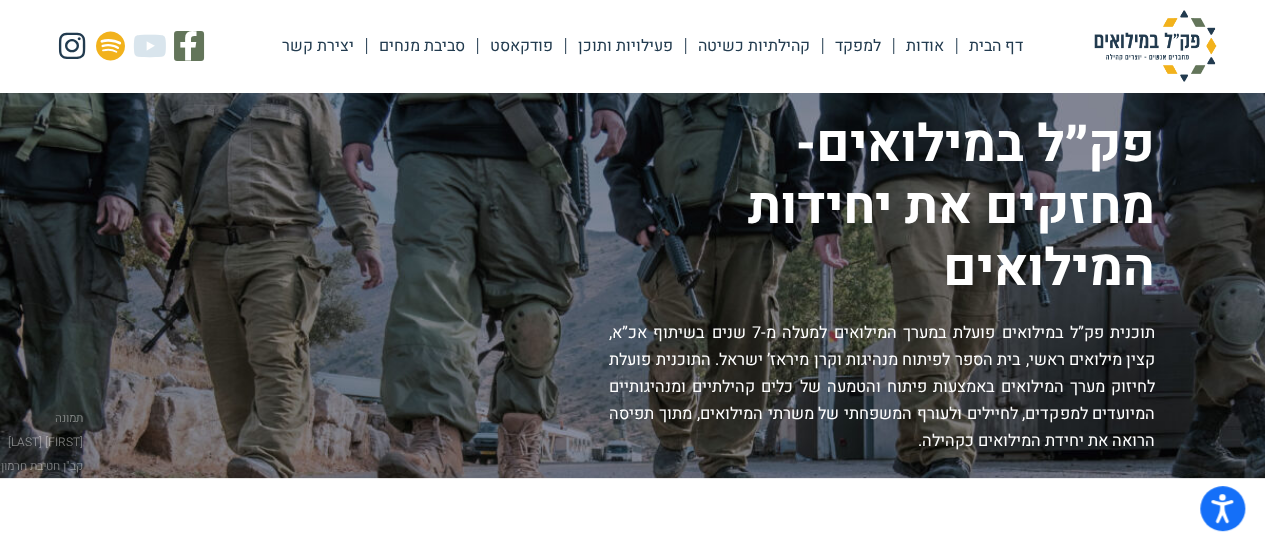click on "סביבת מנחים" 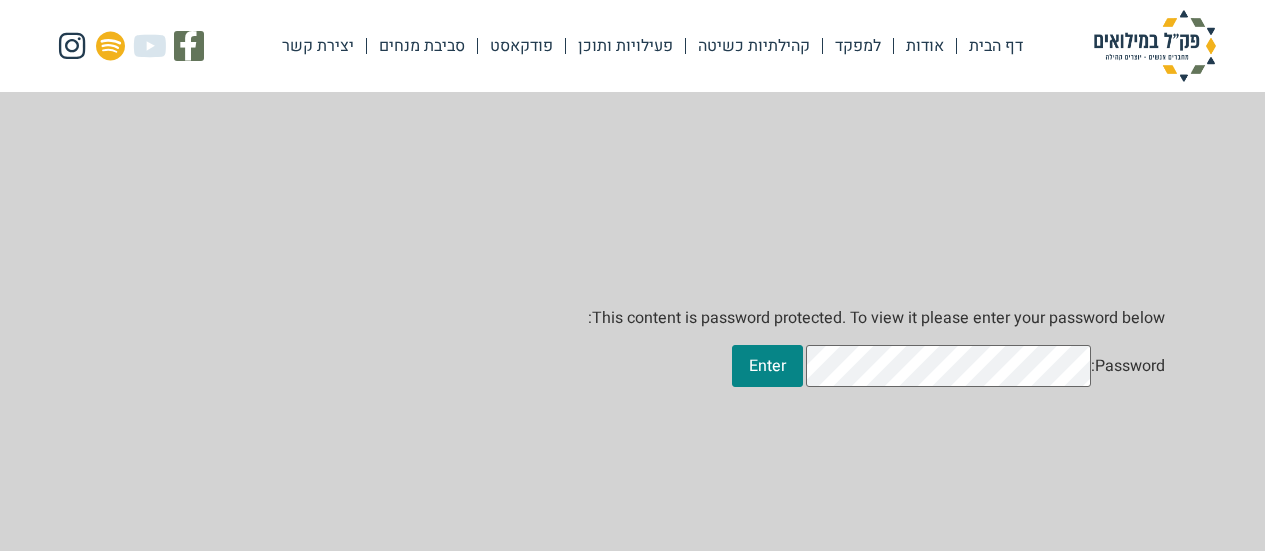 scroll, scrollTop: 0, scrollLeft: 0, axis: both 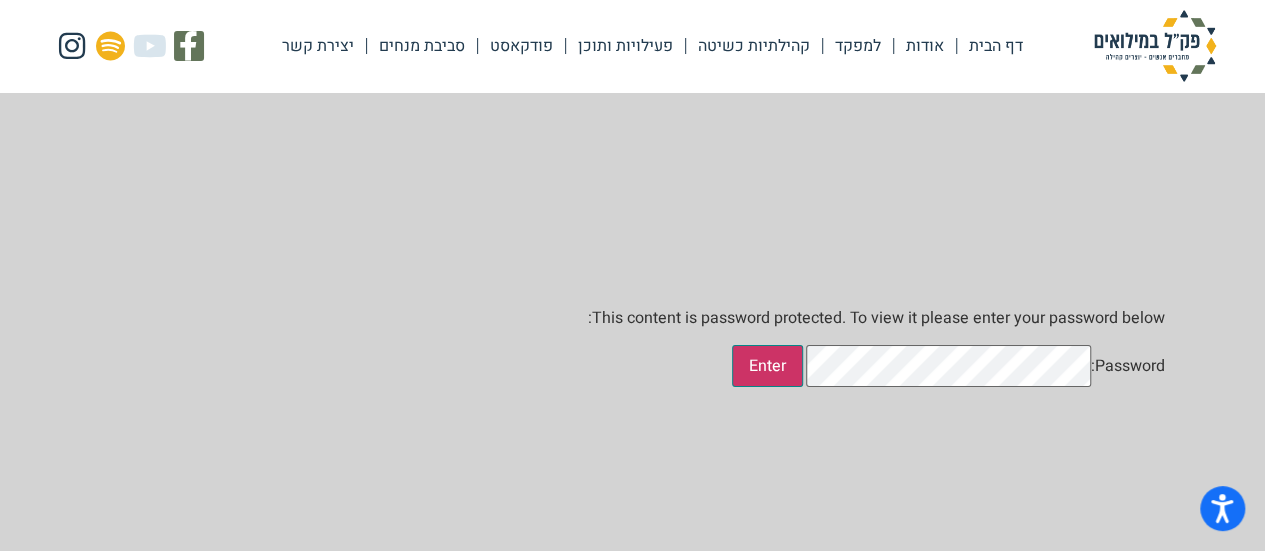 click on "Enter" at bounding box center (767, 366) 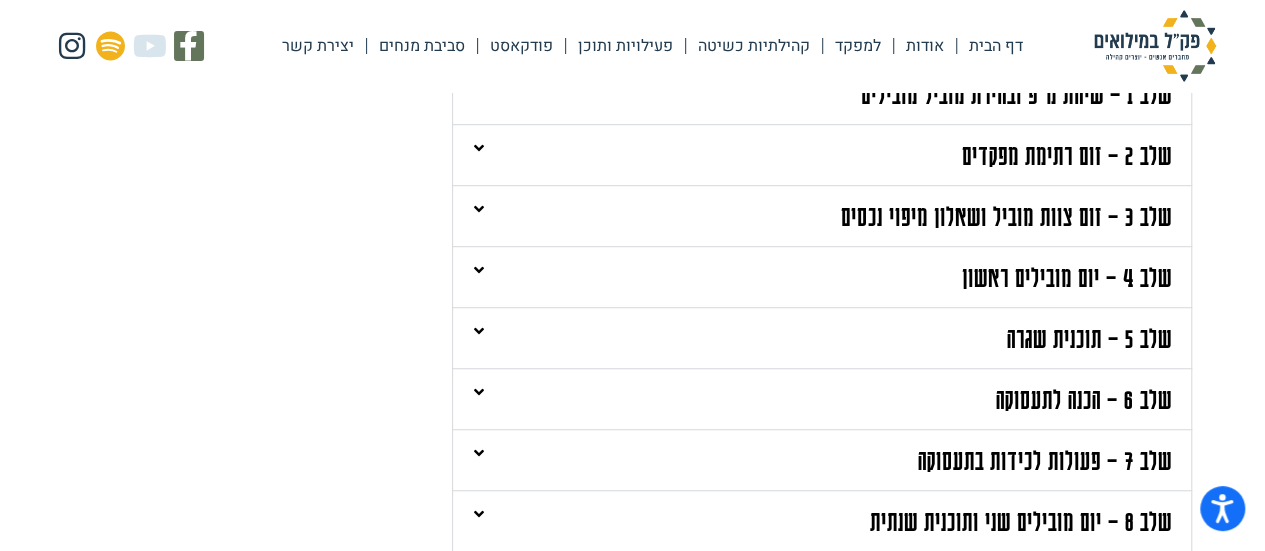 scroll, scrollTop: 600, scrollLeft: 0, axis: vertical 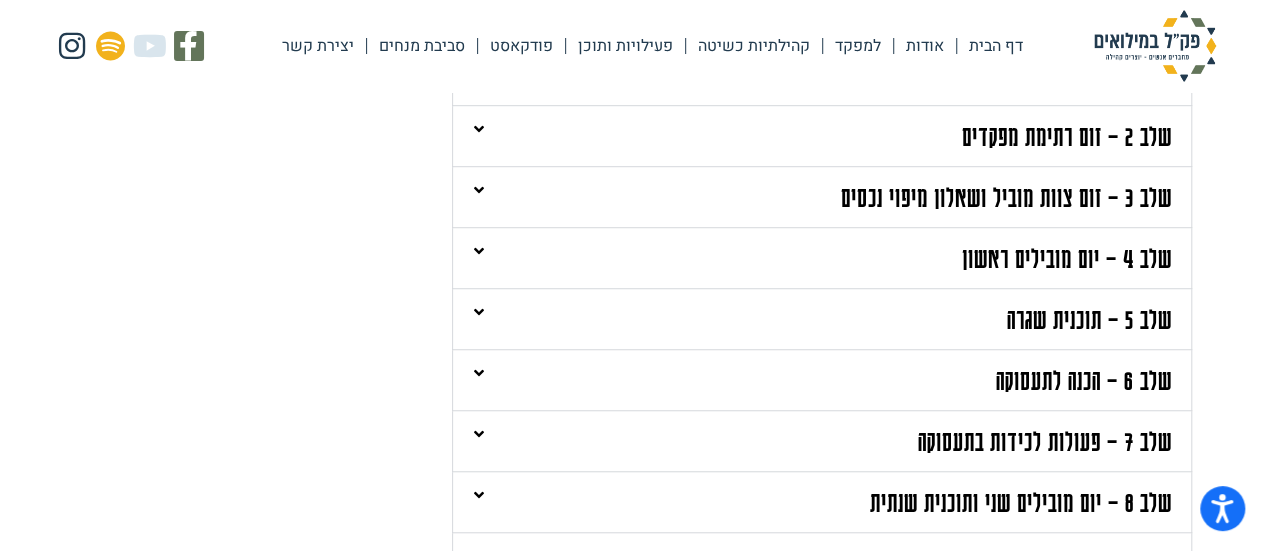 click on "שלב 4 – יום מובילים ראשון" at bounding box center [822, 258] 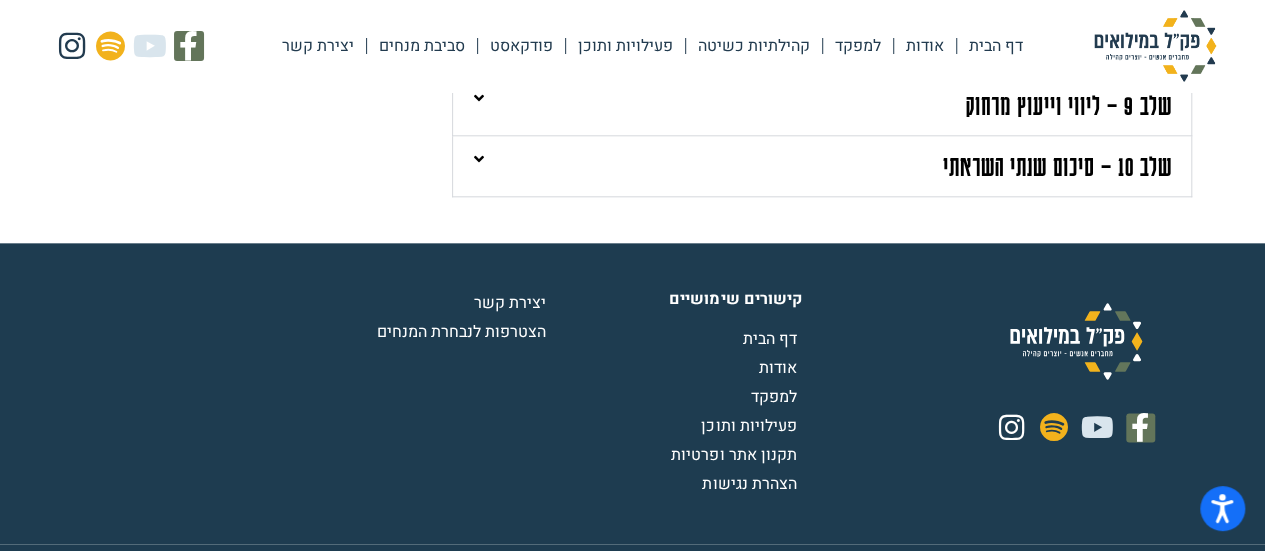 scroll, scrollTop: 1074, scrollLeft: 0, axis: vertical 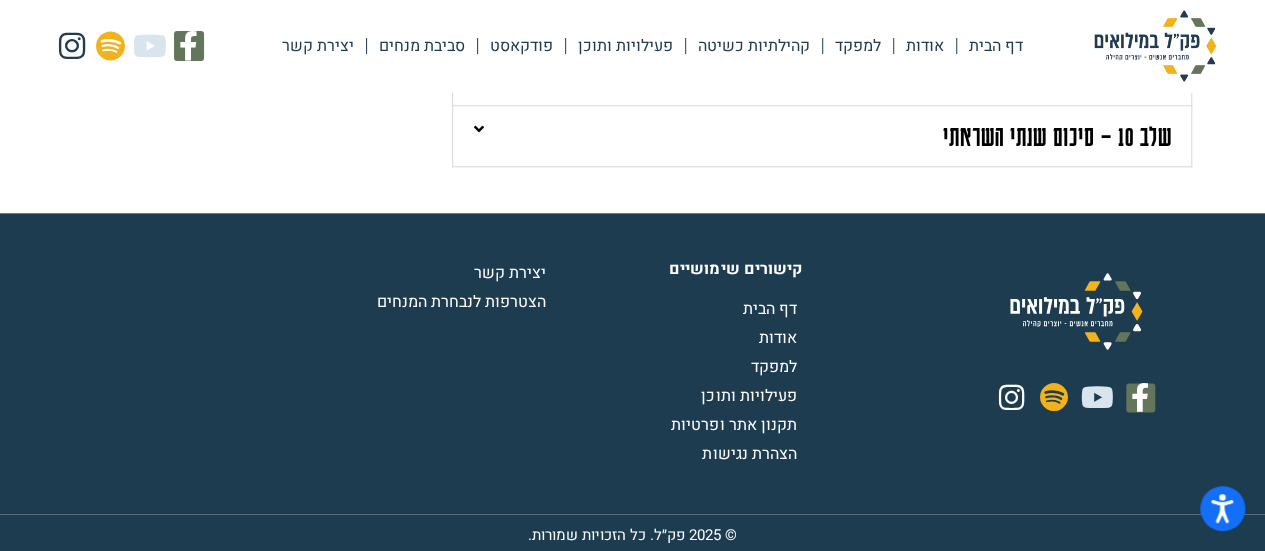 click on "פעילויות ותוכן" at bounding box center (751, 396) 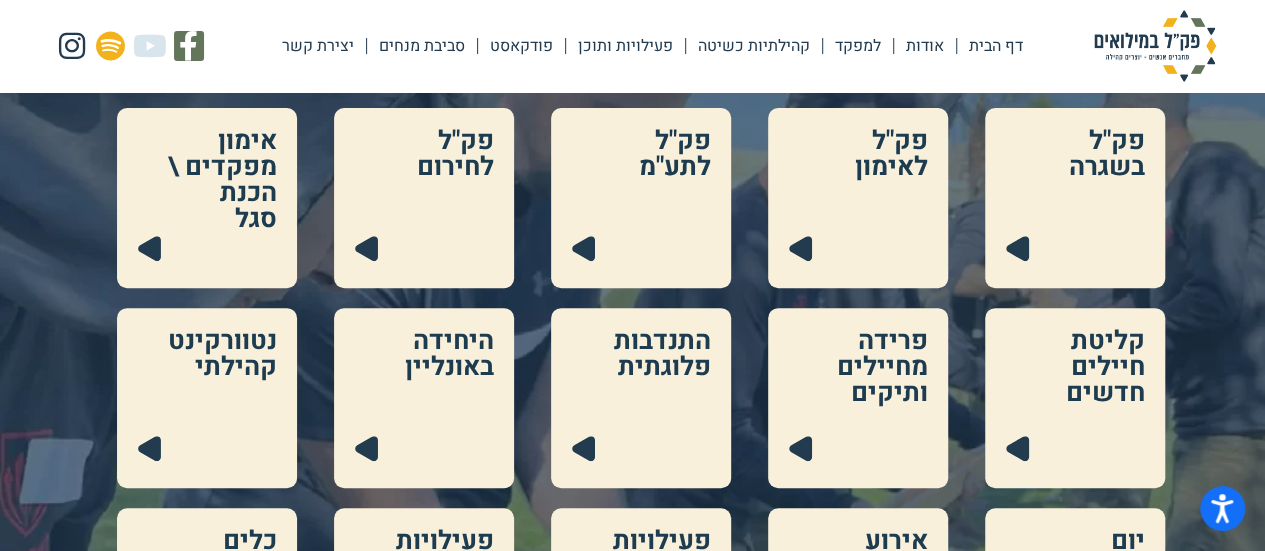 scroll, scrollTop: 300, scrollLeft: 0, axis: vertical 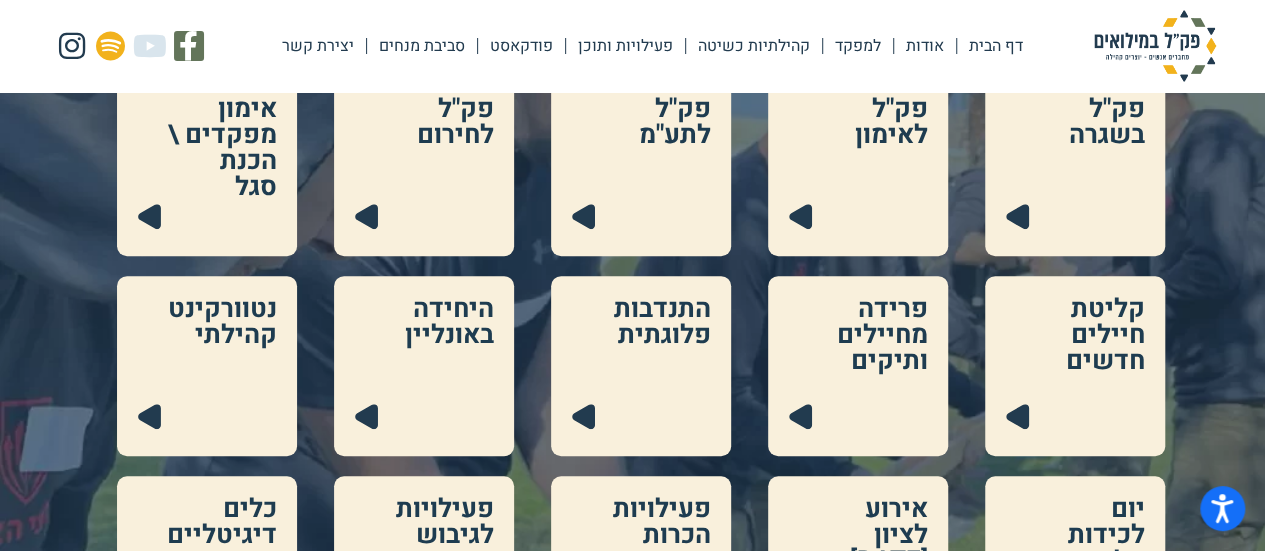 click at bounding box center [207, 366] 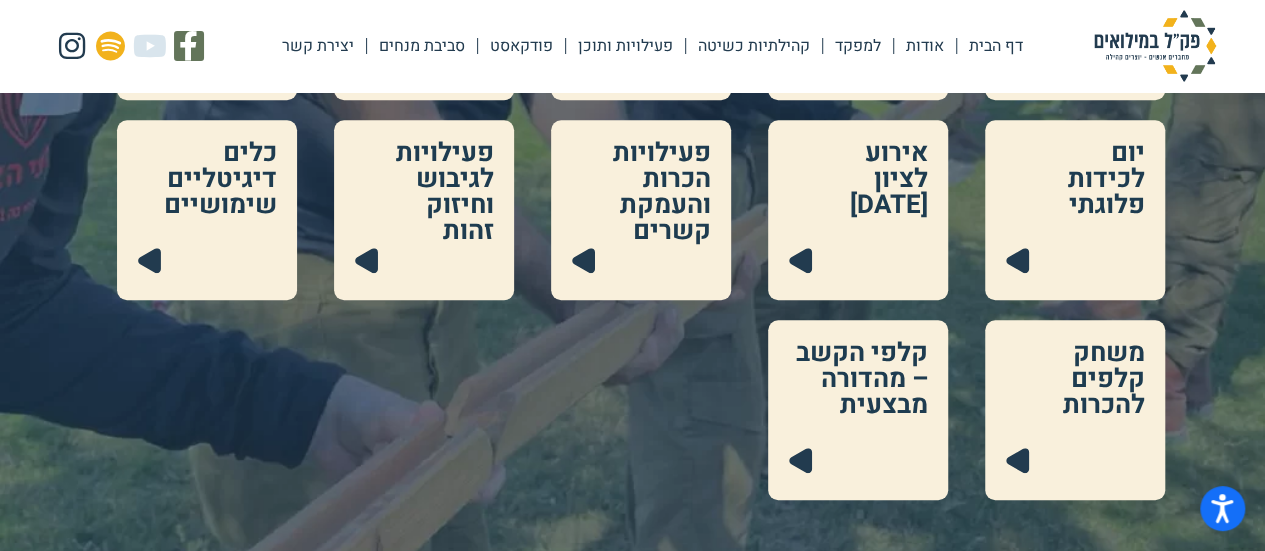 scroll, scrollTop: 700, scrollLeft: 0, axis: vertical 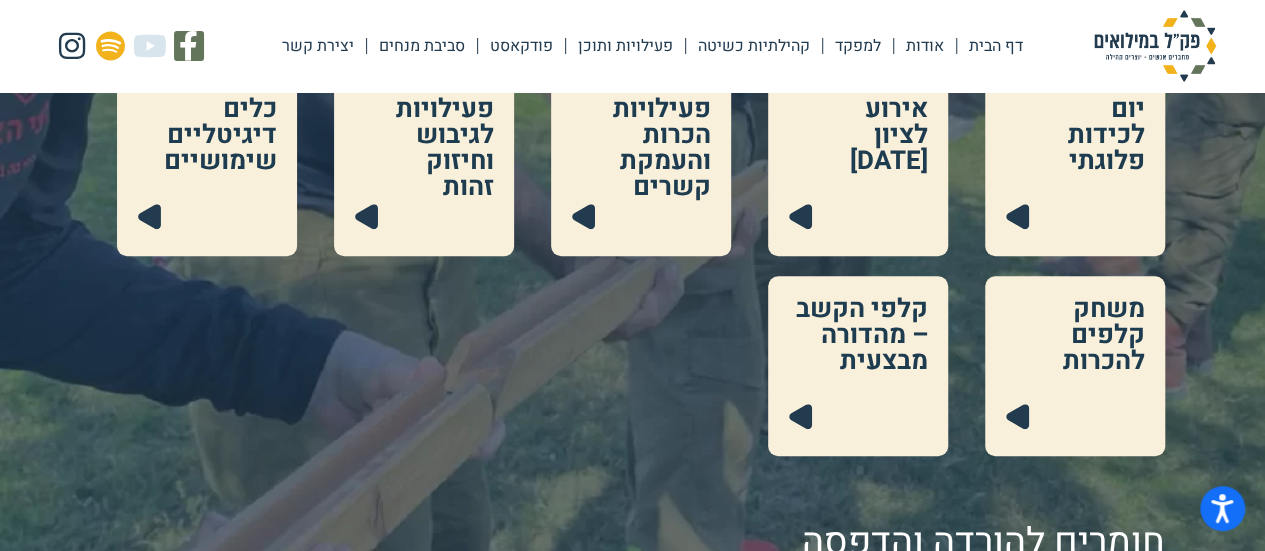 click at bounding box center (1075, 366) 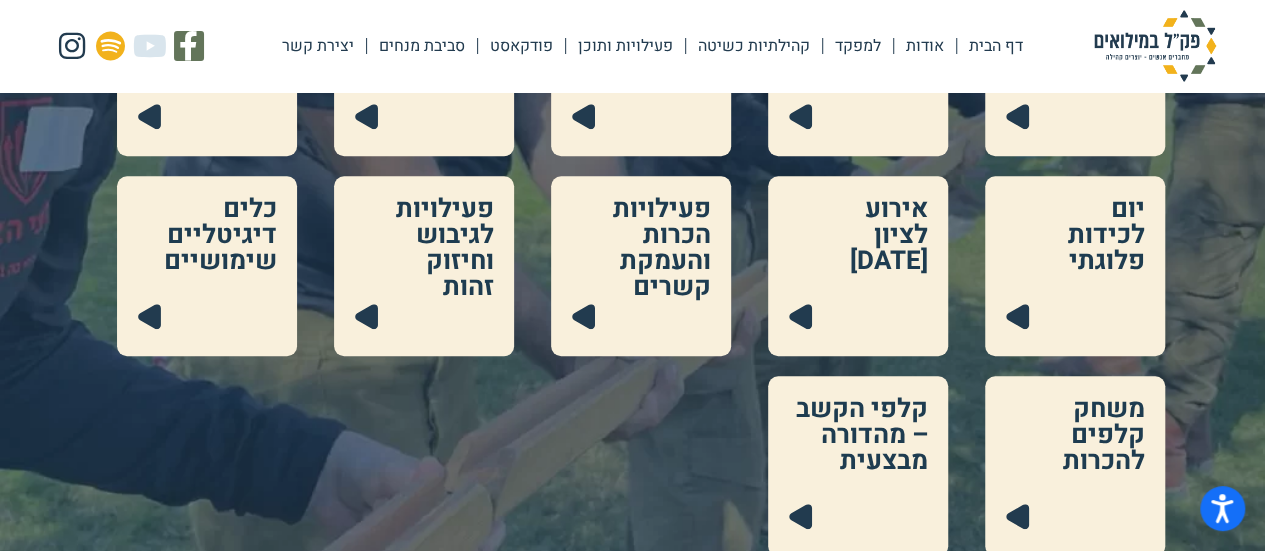 scroll, scrollTop: 500, scrollLeft: 0, axis: vertical 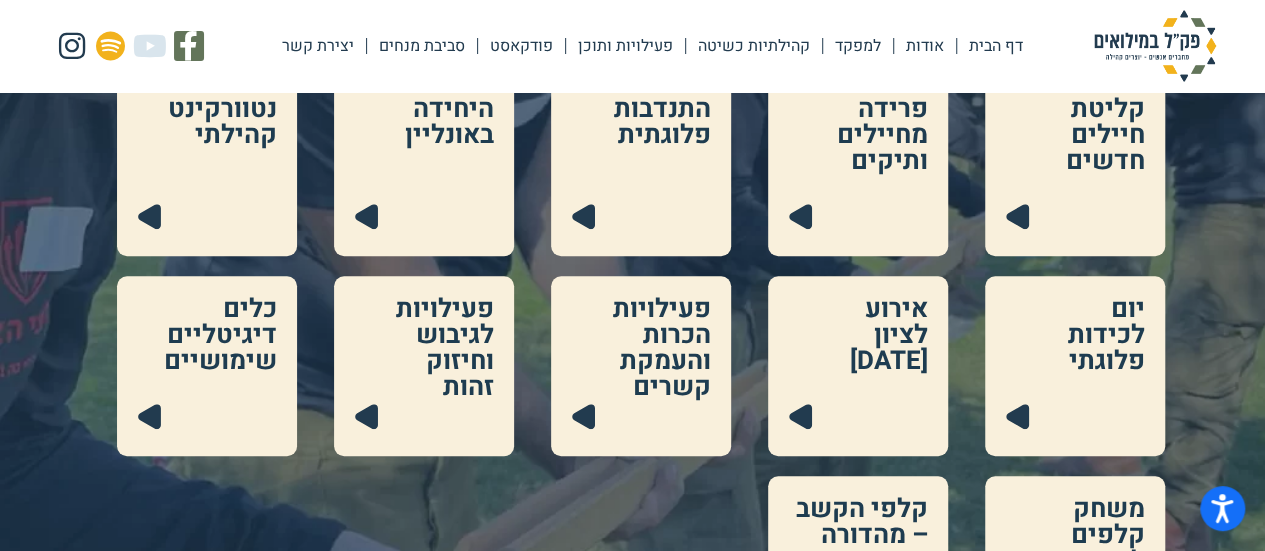 click at bounding box center [424, 366] 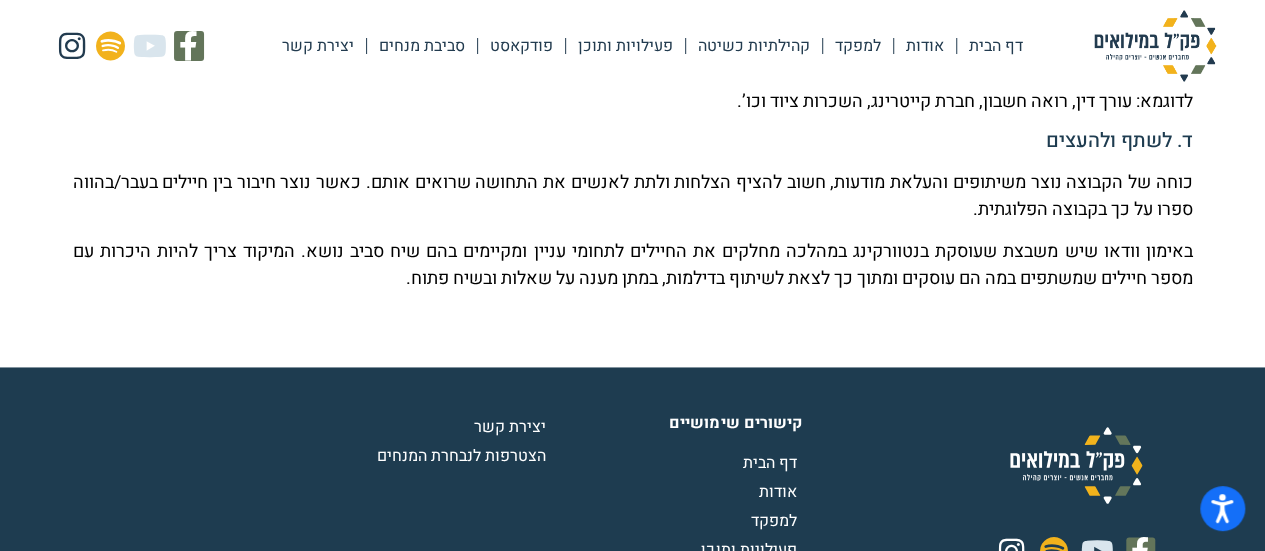 scroll, scrollTop: 1100, scrollLeft: 0, axis: vertical 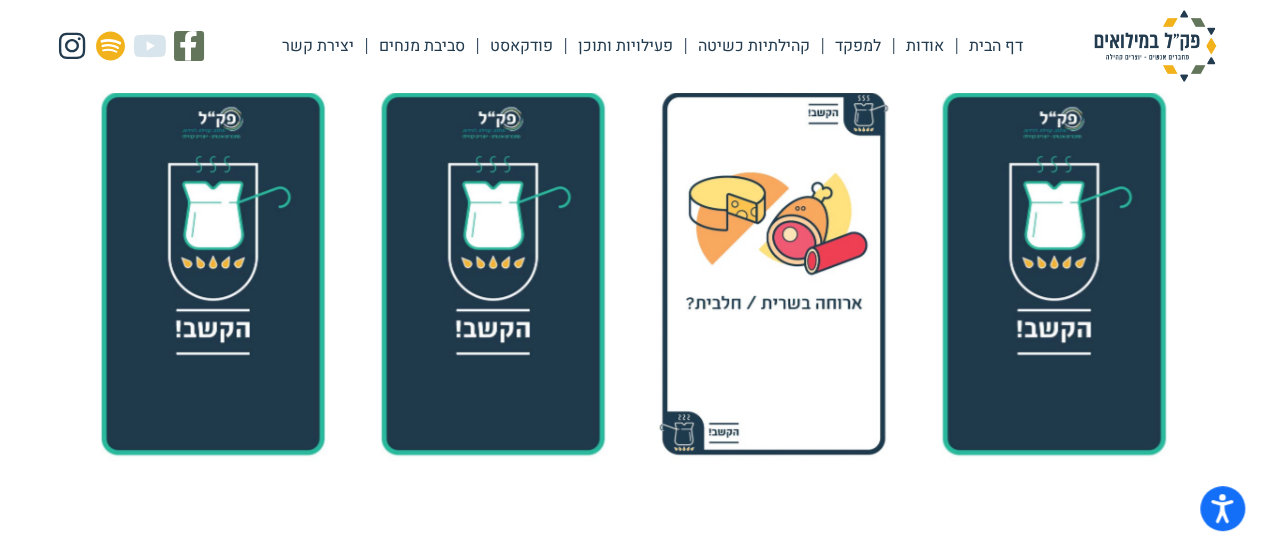 click at bounding box center [772, 273] 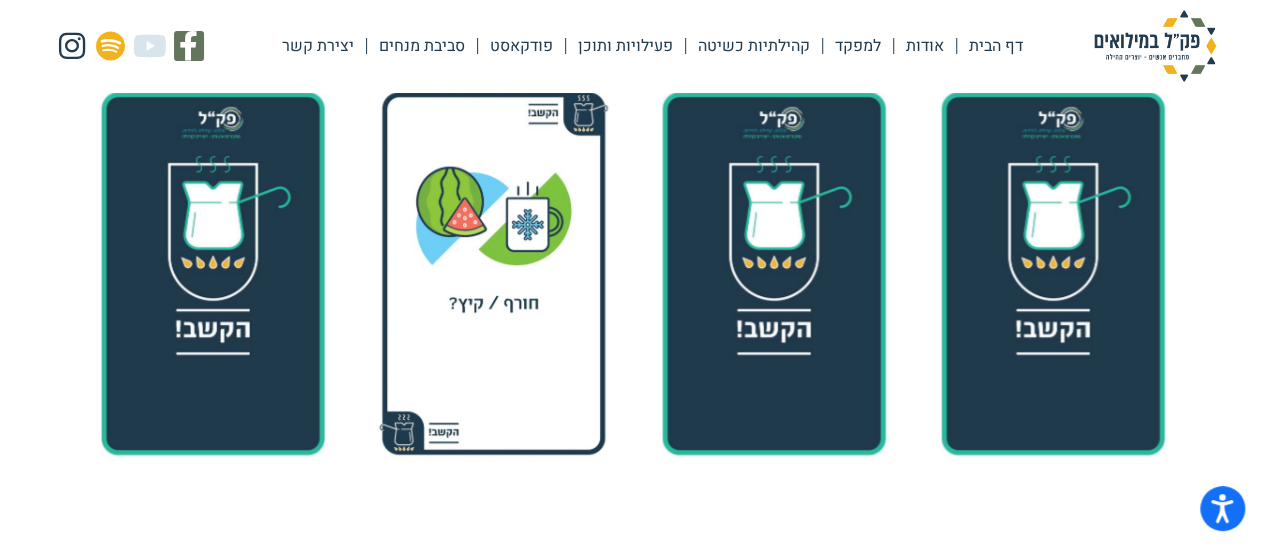 click at bounding box center [492, 273] 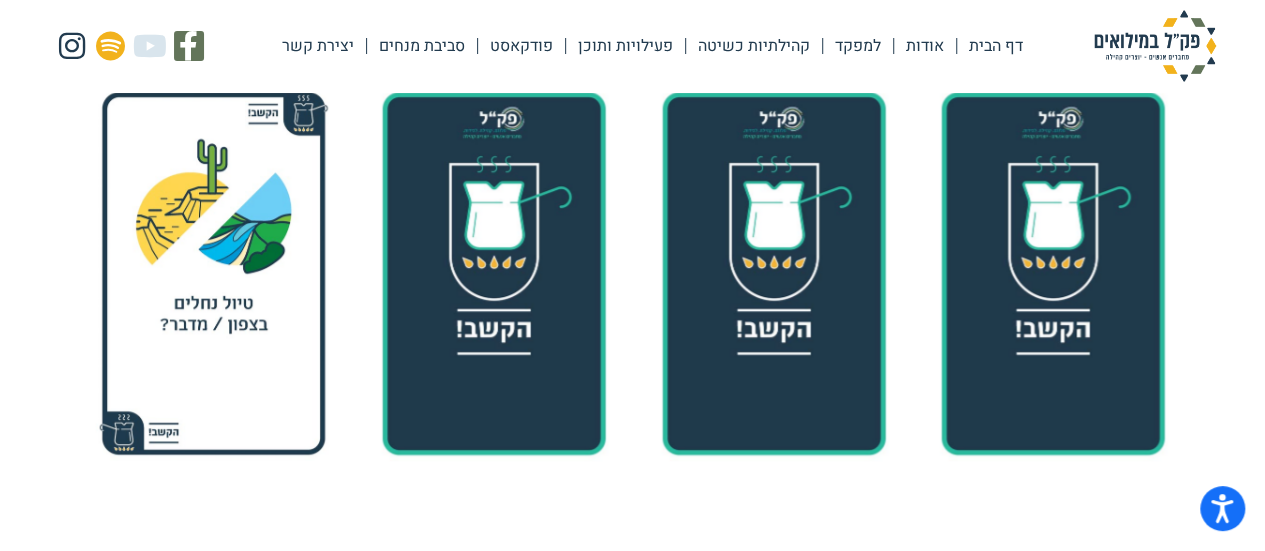 click at bounding box center (212, 273) 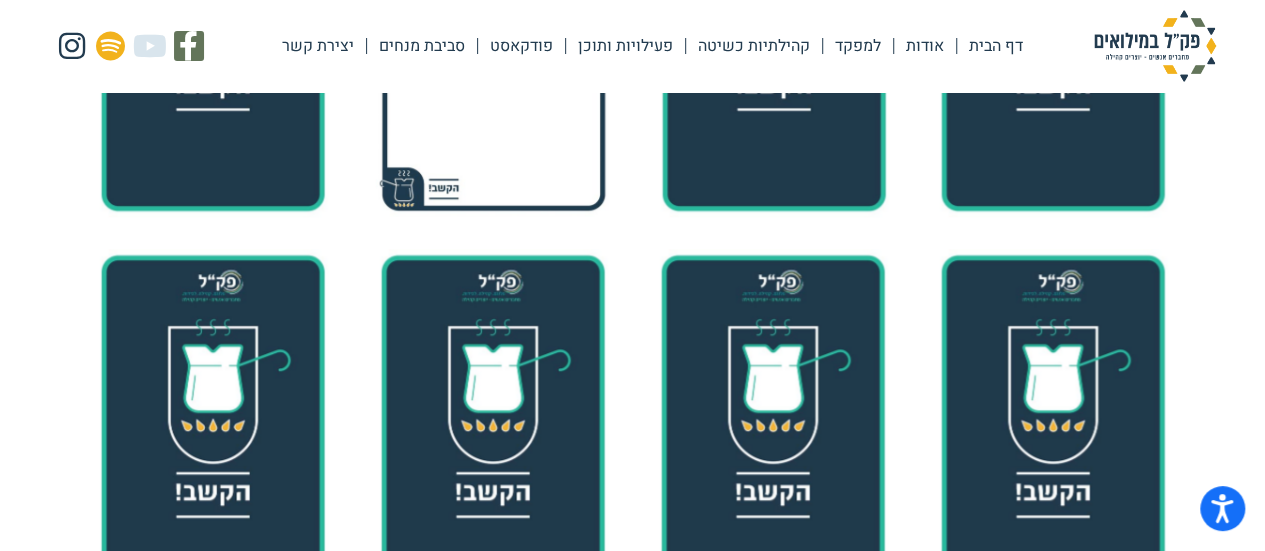 scroll, scrollTop: 600, scrollLeft: 0, axis: vertical 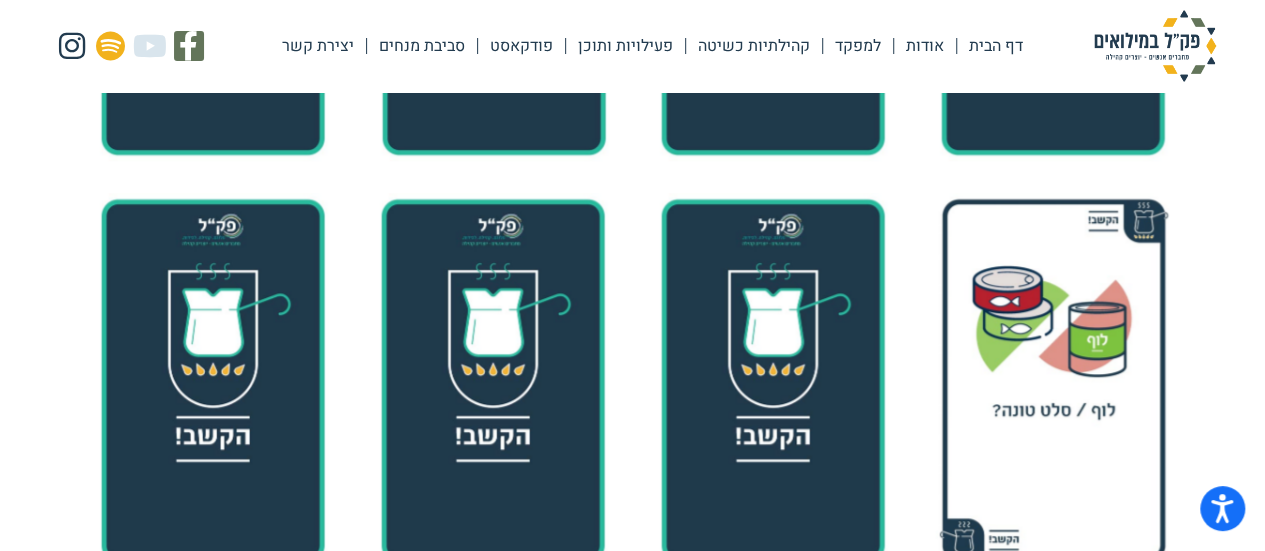 click at bounding box center [1052, 380] 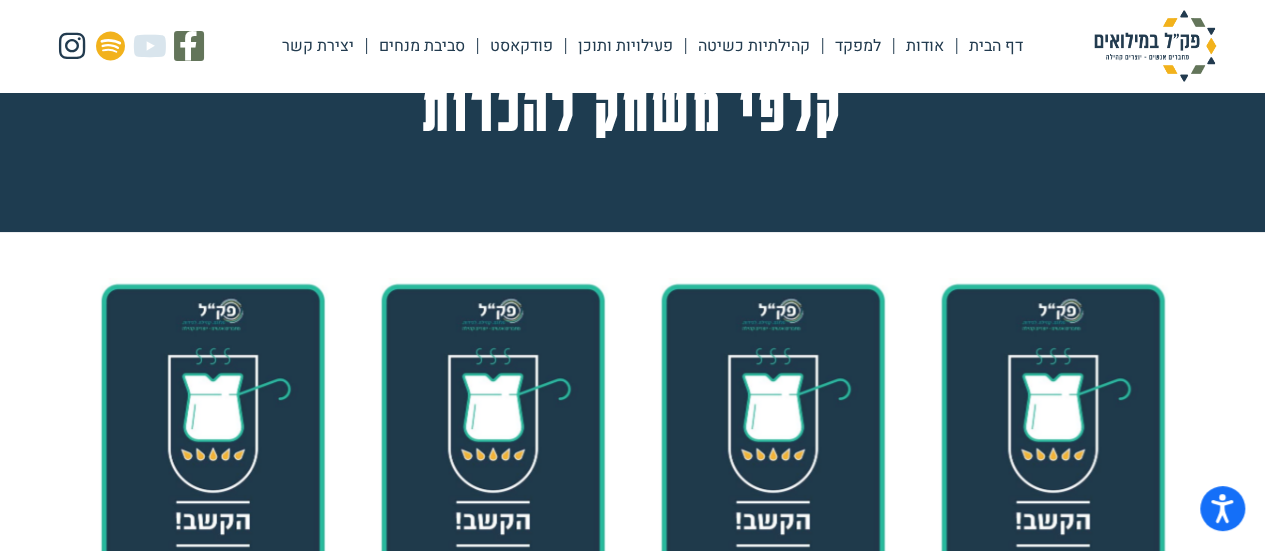 scroll, scrollTop: 0, scrollLeft: 0, axis: both 